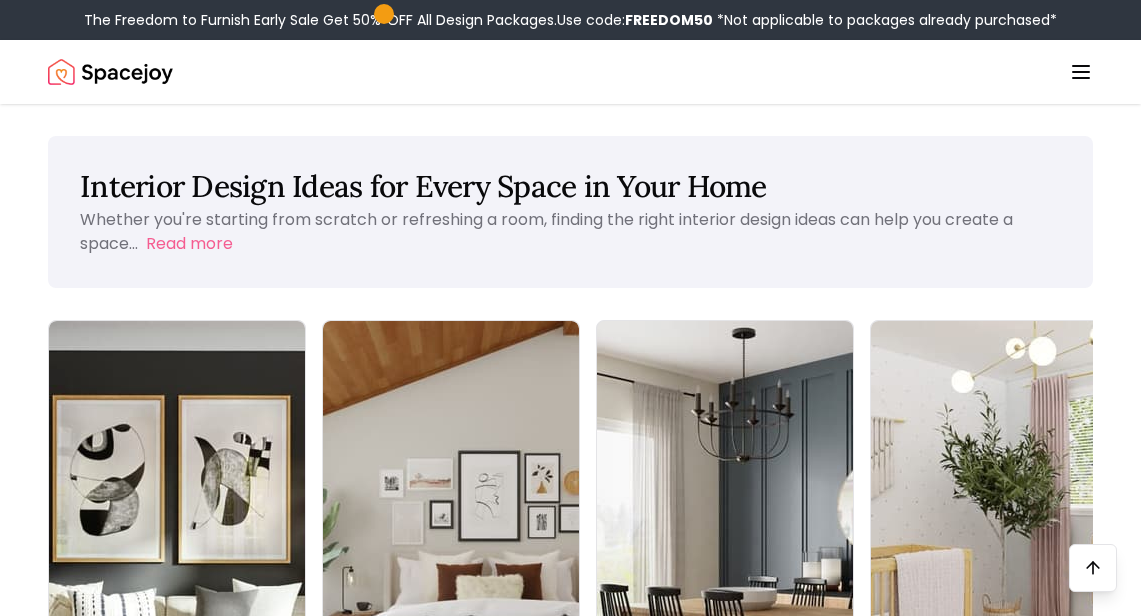 scroll, scrollTop: 687, scrollLeft: 0, axis: vertical 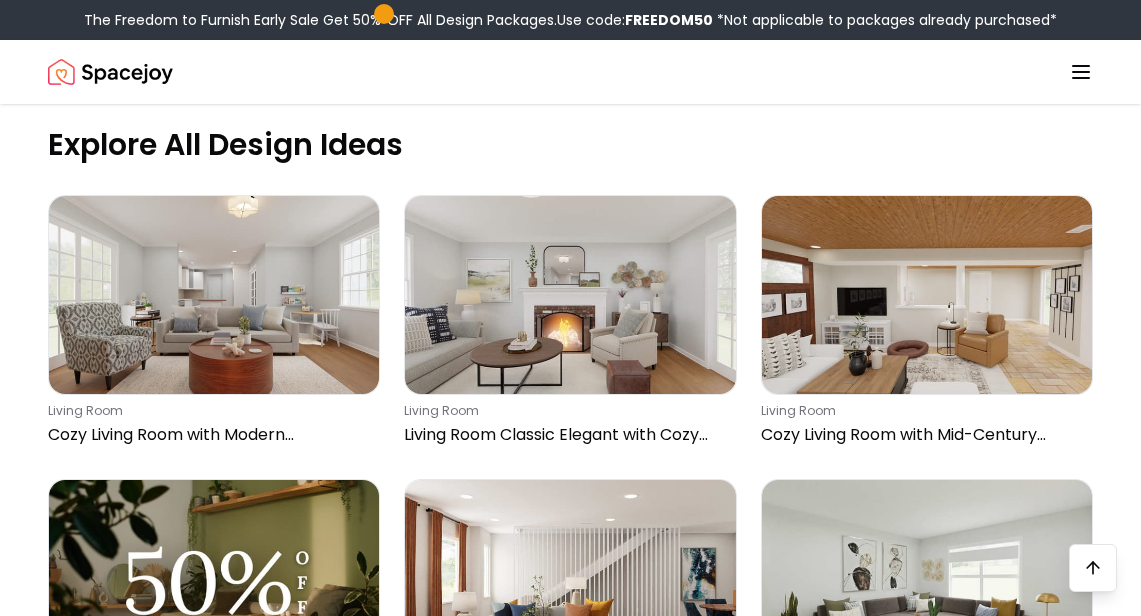click 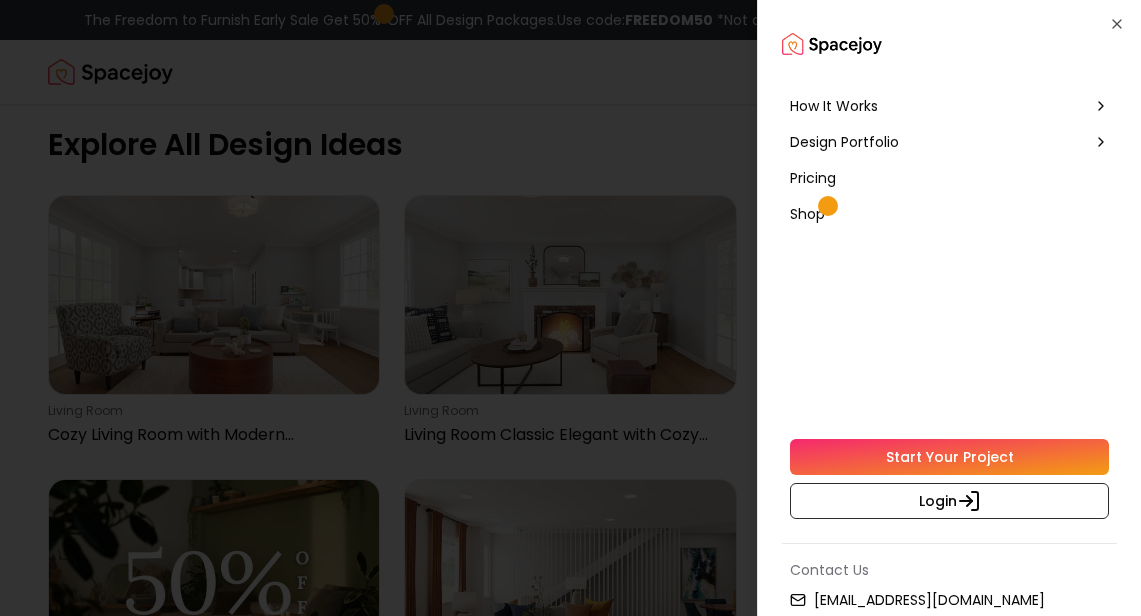 click on "How It Works" at bounding box center (949, 106) 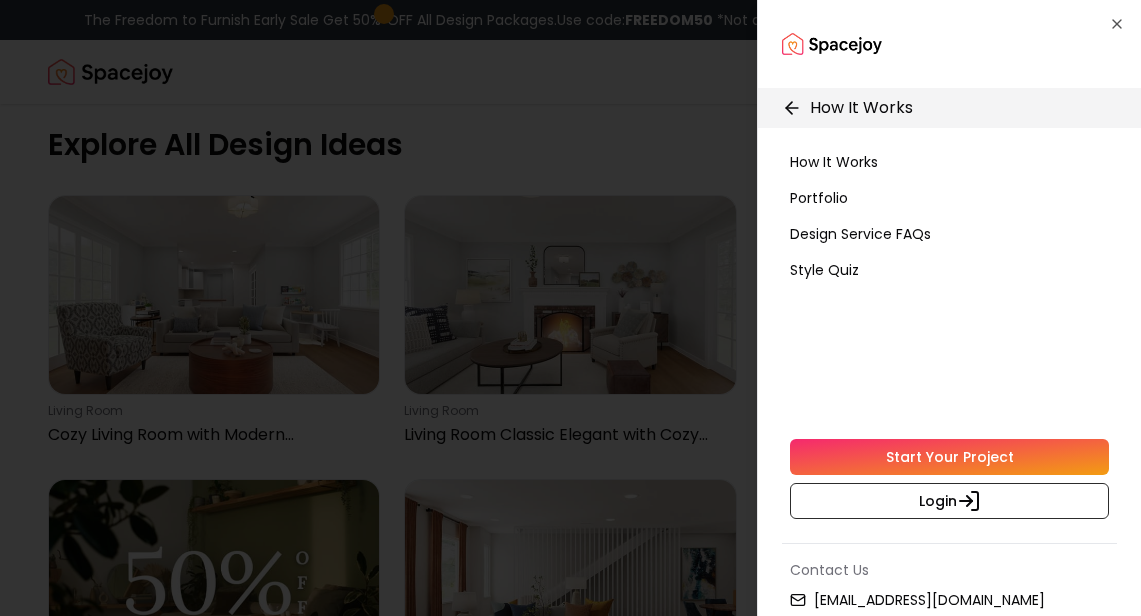 click on "Style Quiz" at bounding box center (824, 270) 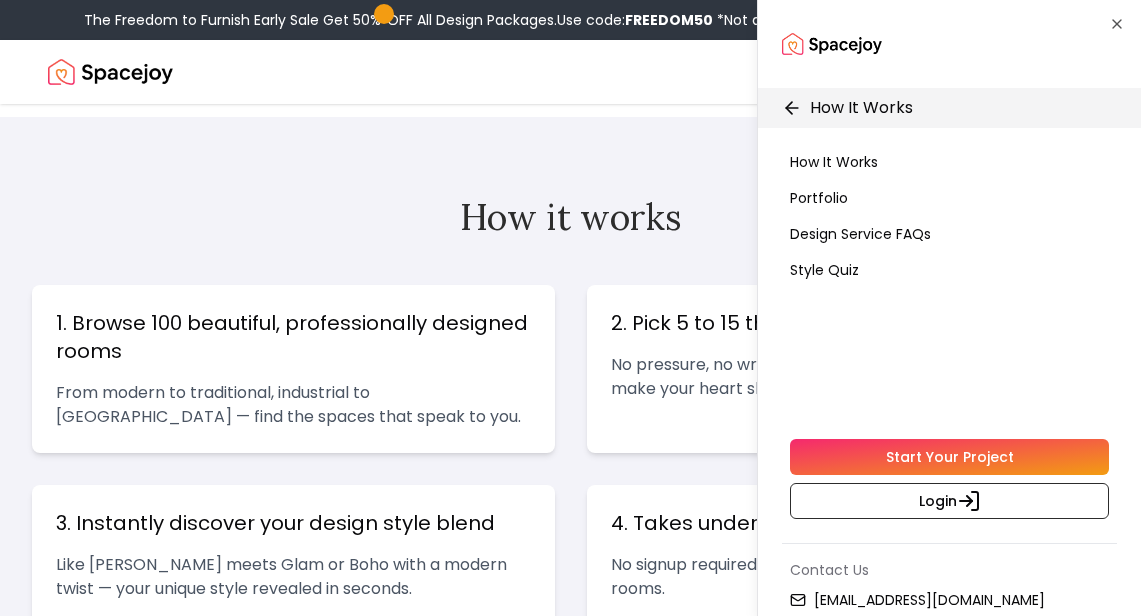 scroll, scrollTop: 0, scrollLeft: 0, axis: both 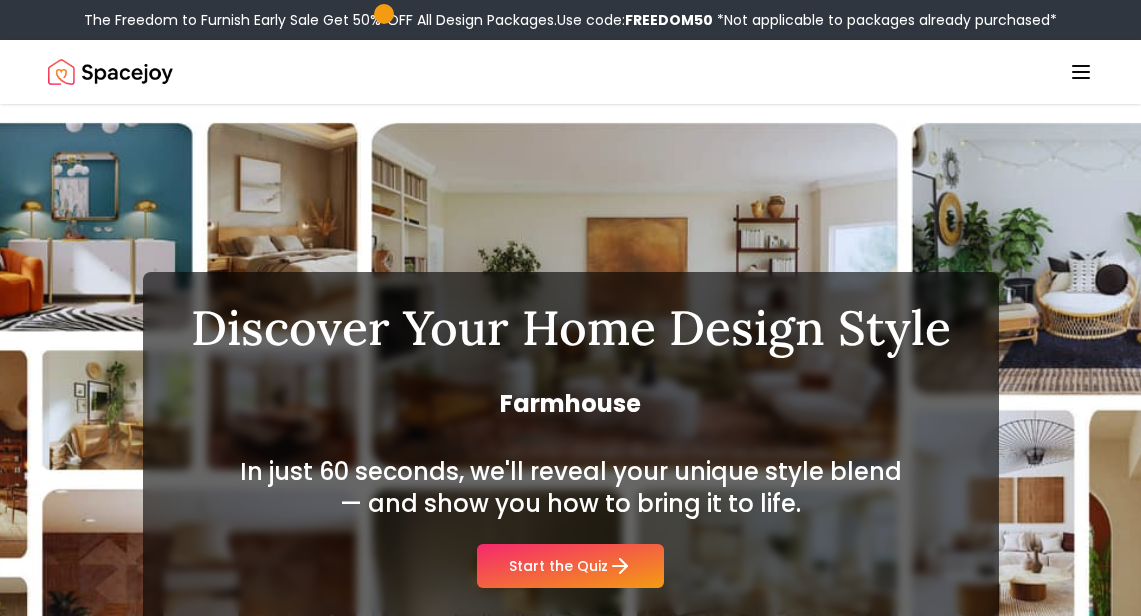 click 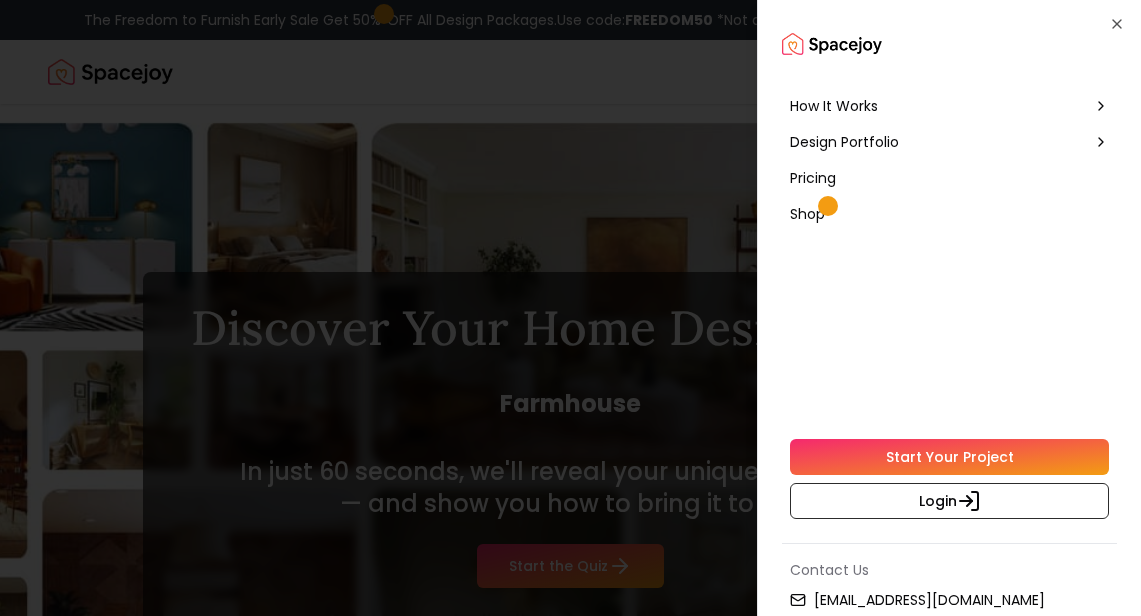 click on "Start Your Project" at bounding box center (949, 457) 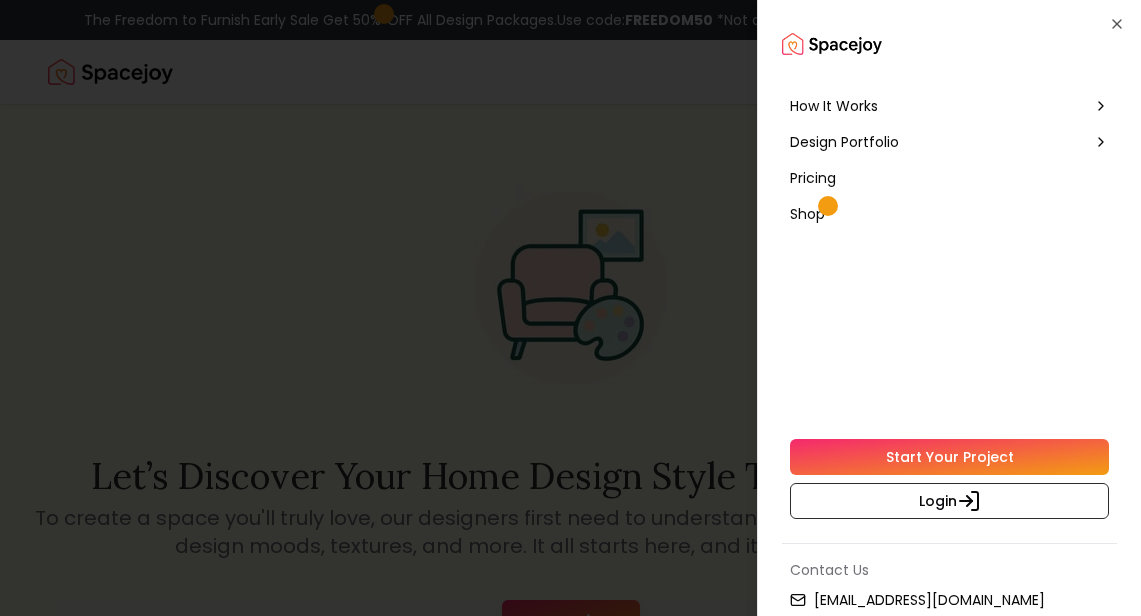 click at bounding box center (570, 308) 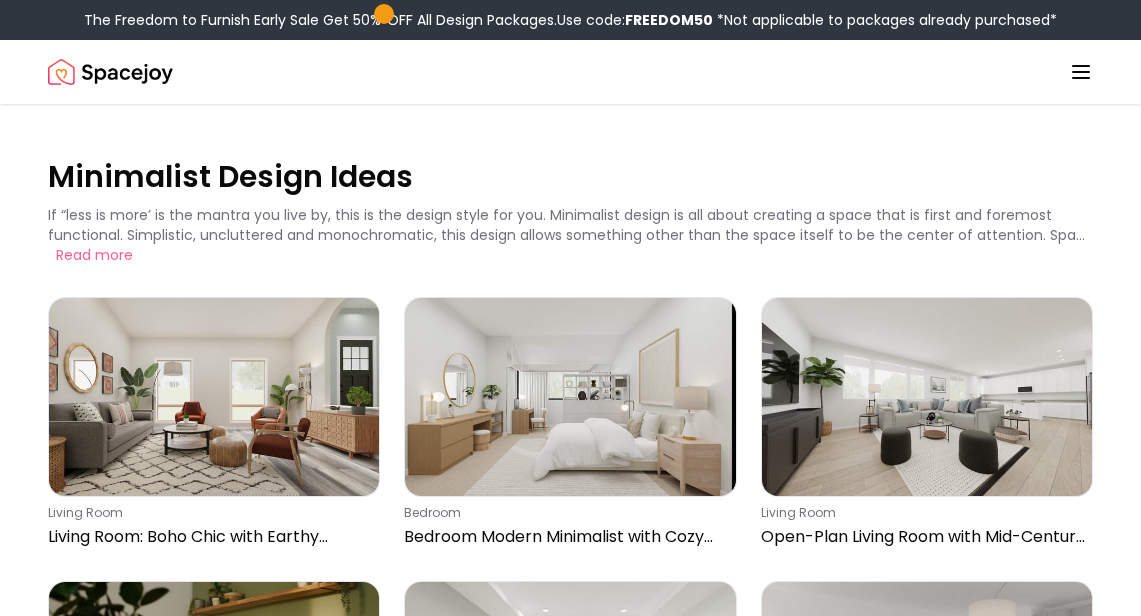 scroll, scrollTop: 0, scrollLeft: 0, axis: both 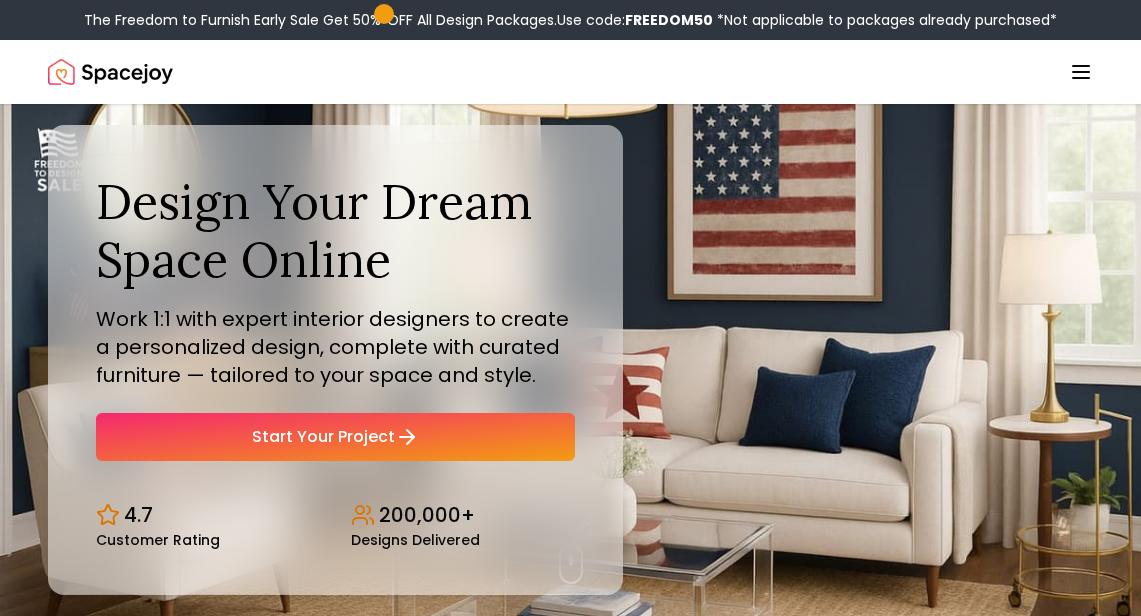 click 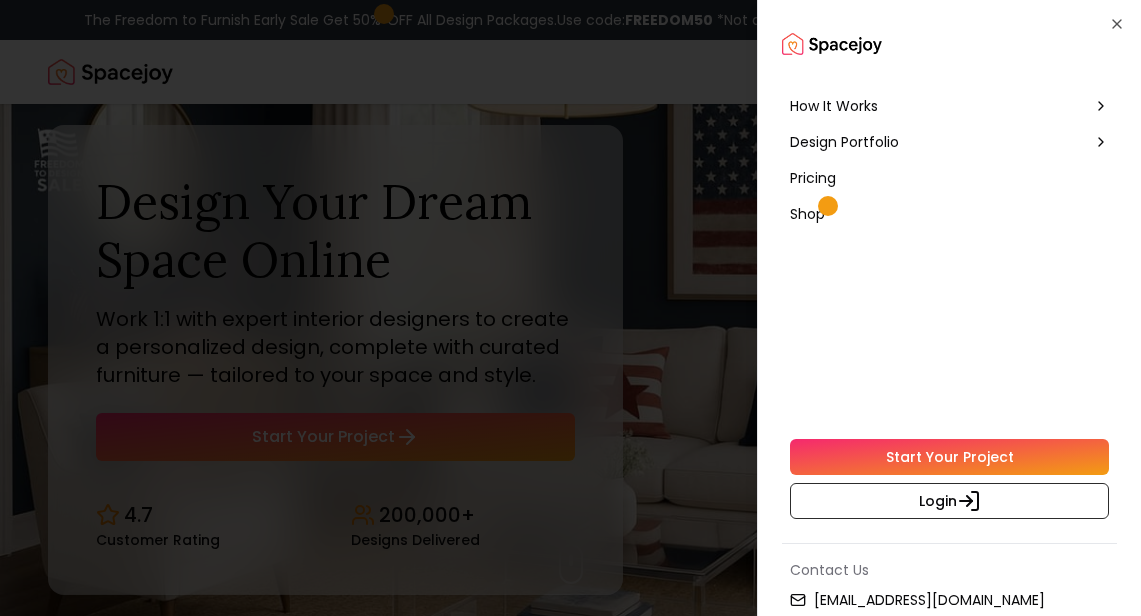 click on "Design Portfolio" at bounding box center [844, 142] 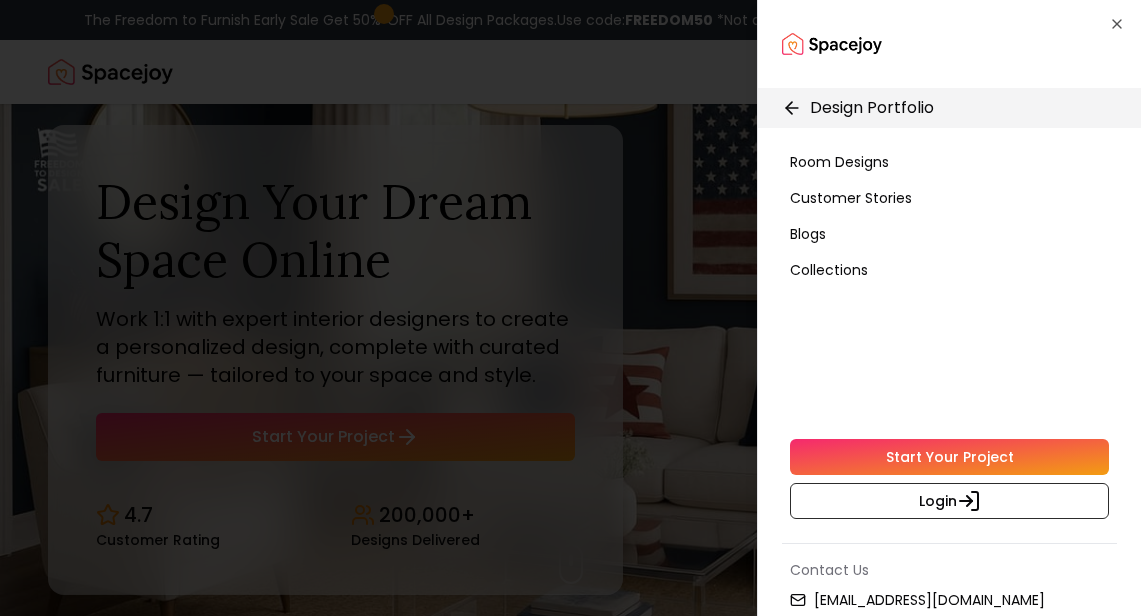 click on "Room Designs" at bounding box center [839, 162] 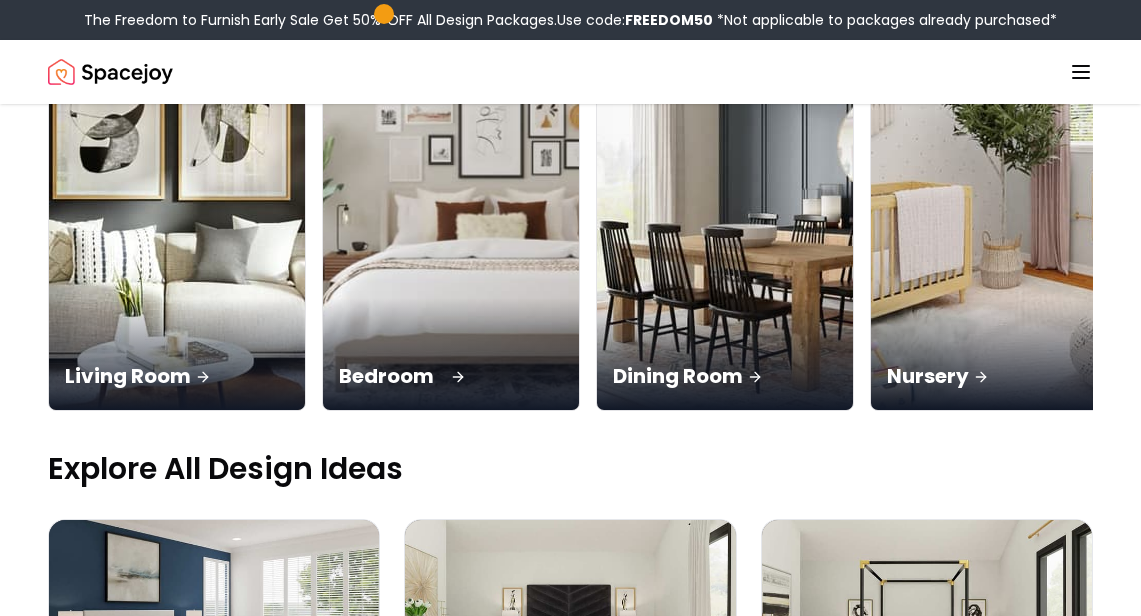 scroll, scrollTop: 375, scrollLeft: 0, axis: vertical 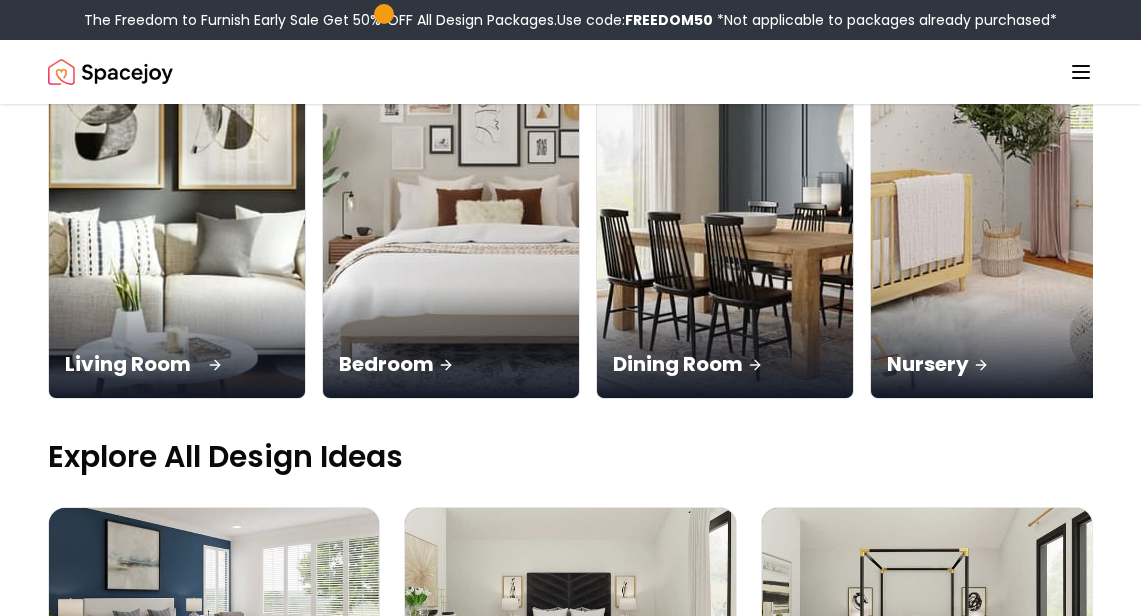 click on "Living Room" at bounding box center [177, 342] 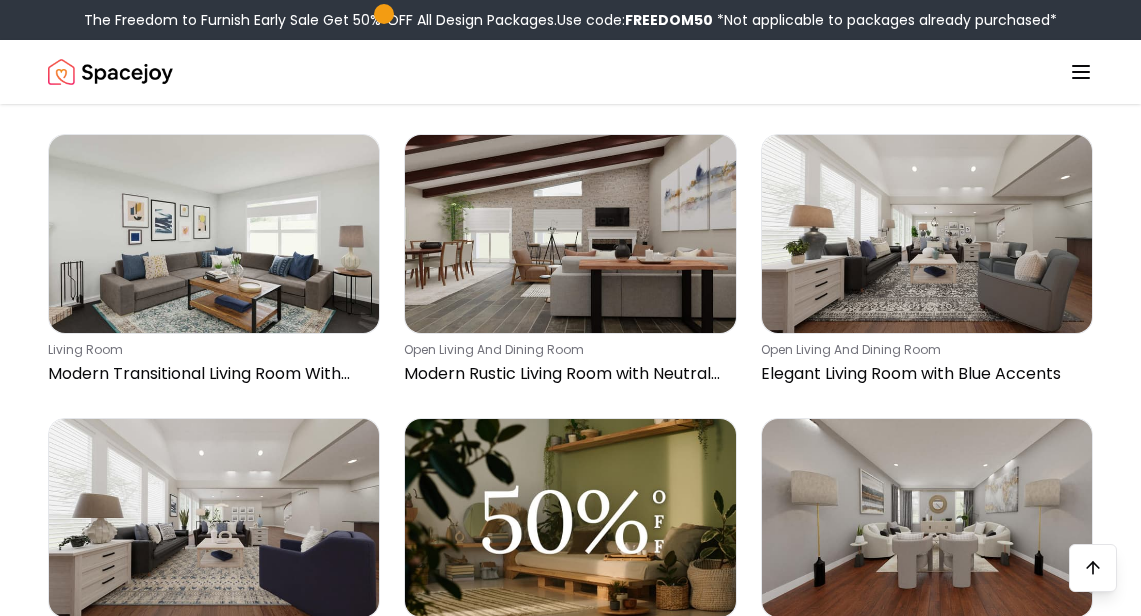 scroll, scrollTop: 1555, scrollLeft: 0, axis: vertical 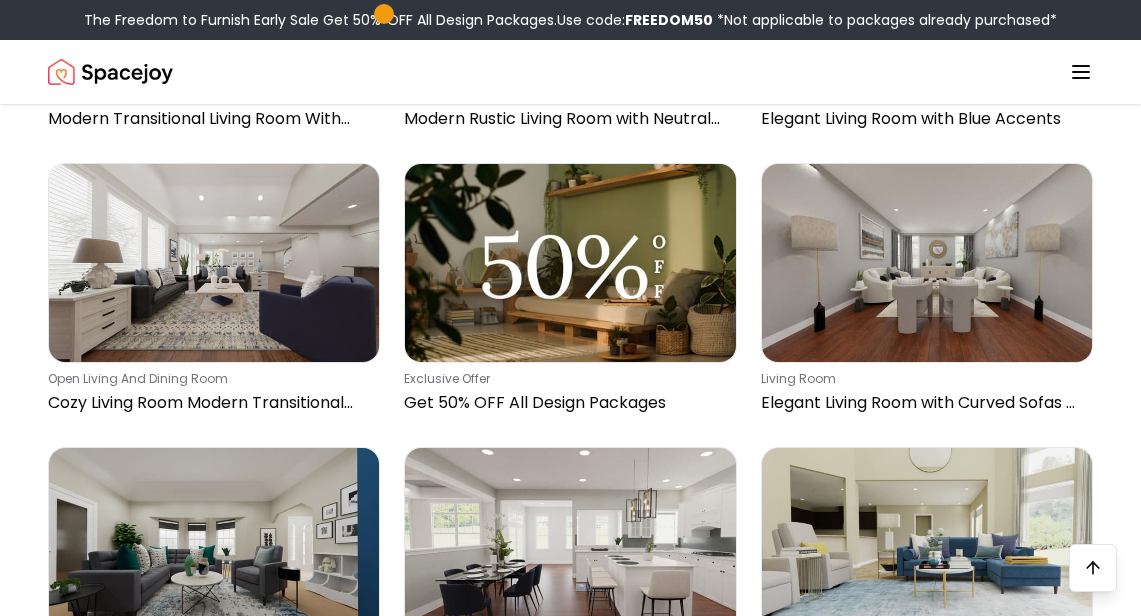 click on "open living and dining room Cozy Living Room Modern Transitional with Soft Blues" at bounding box center [210, 393] 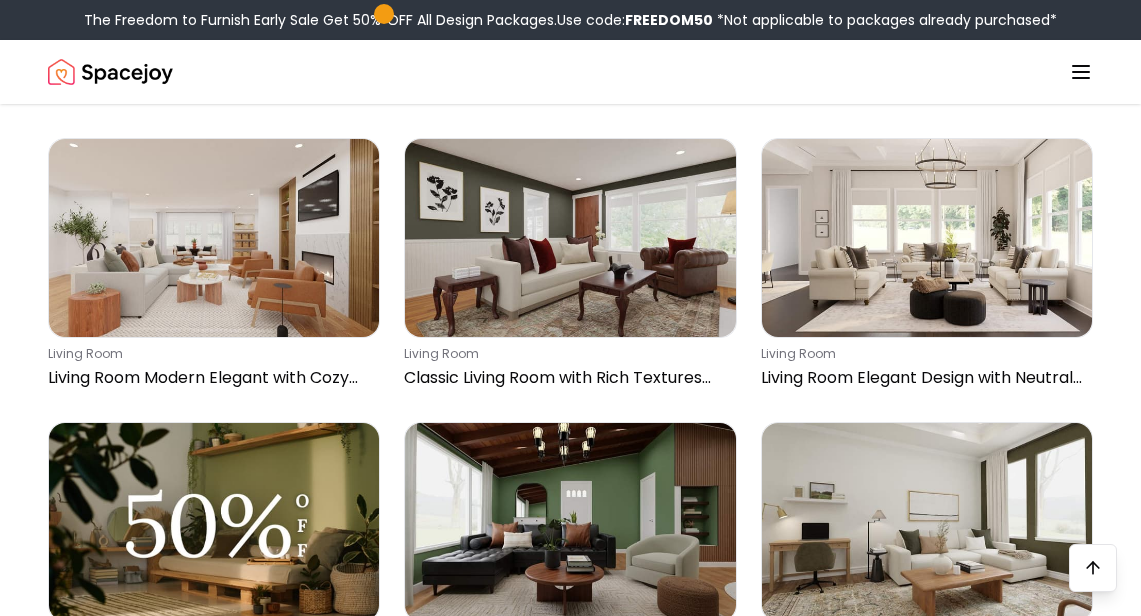 scroll, scrollTop: 3890, scrollLeft: 0, axis: vertical 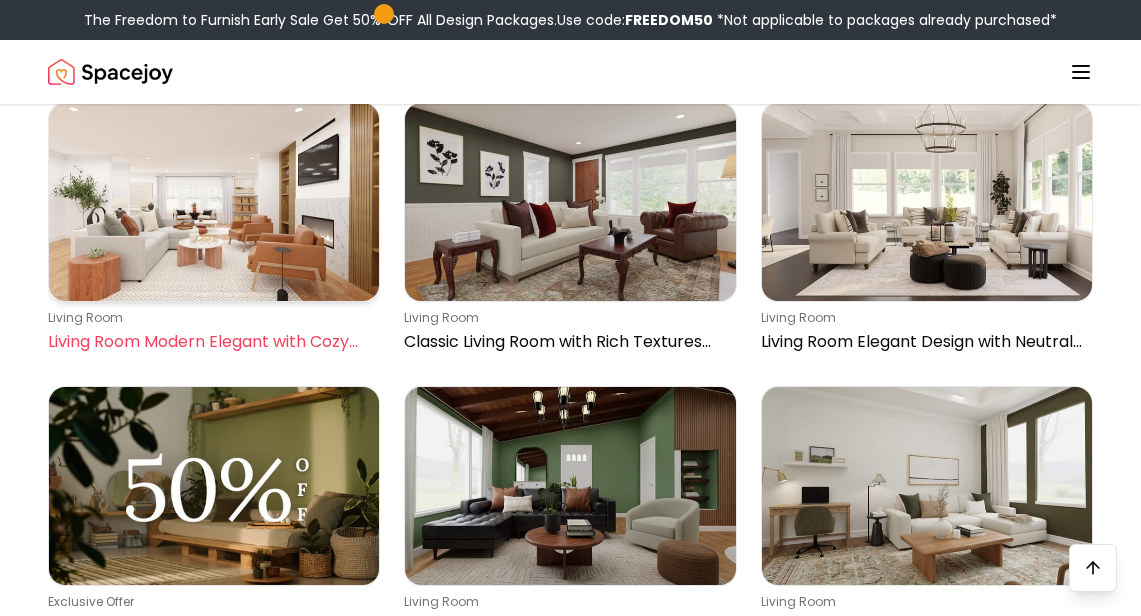 click on "living room Living Room Modern Elegant with Cozy Seating" at bounding box center (214, 232) 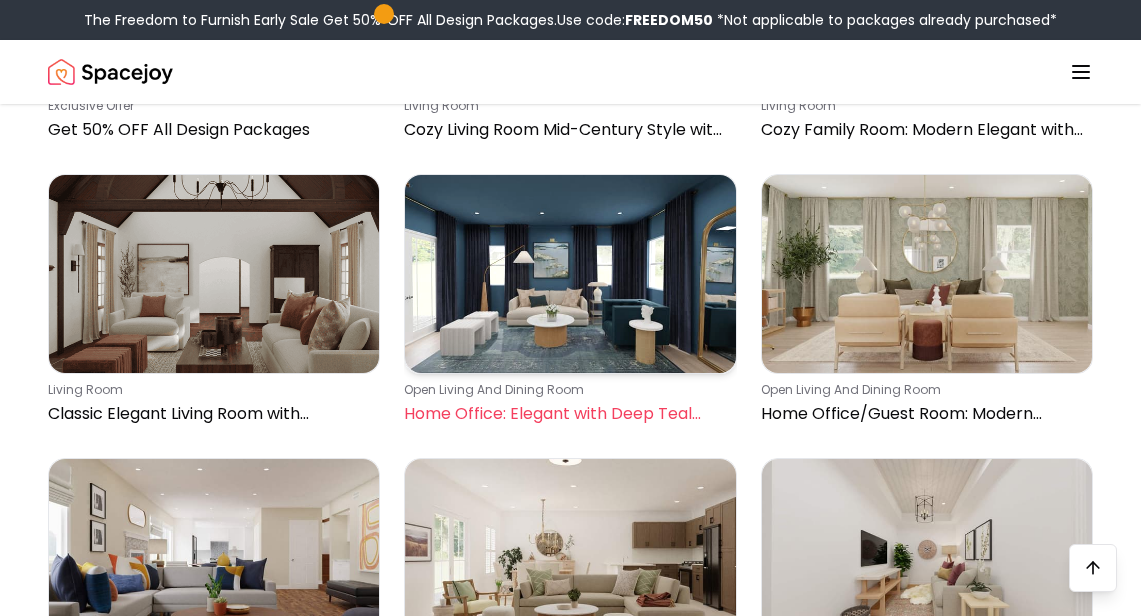 scroll, scrollTop: 8101, scrollLeft: 0, axis: vertical 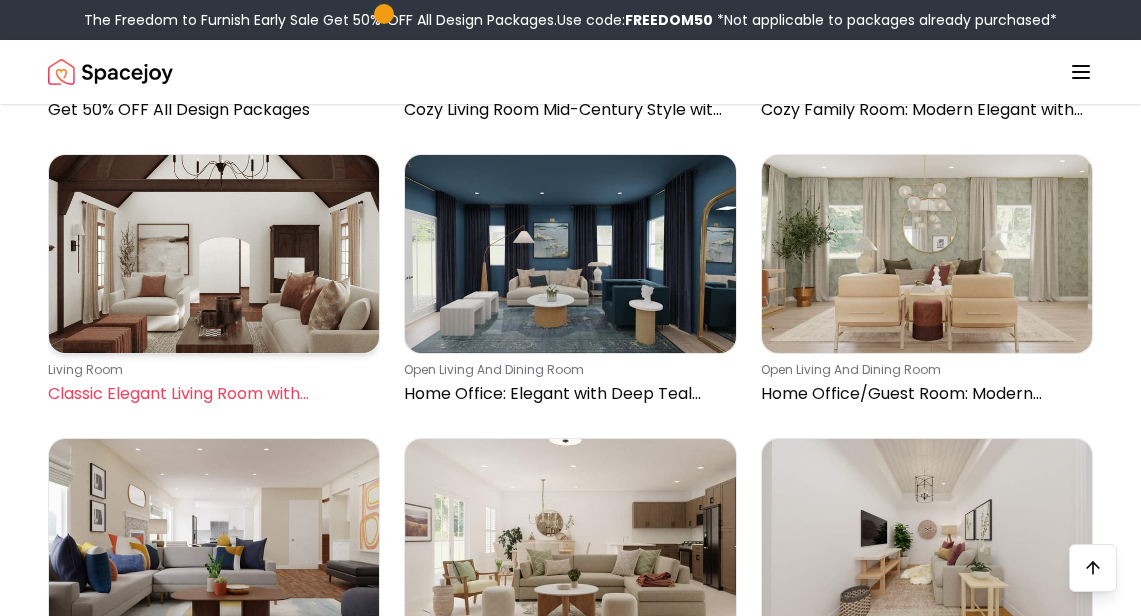 click on "Classic Elegant Living Room with Contrasting Colors" at bounding box center [210, 394] 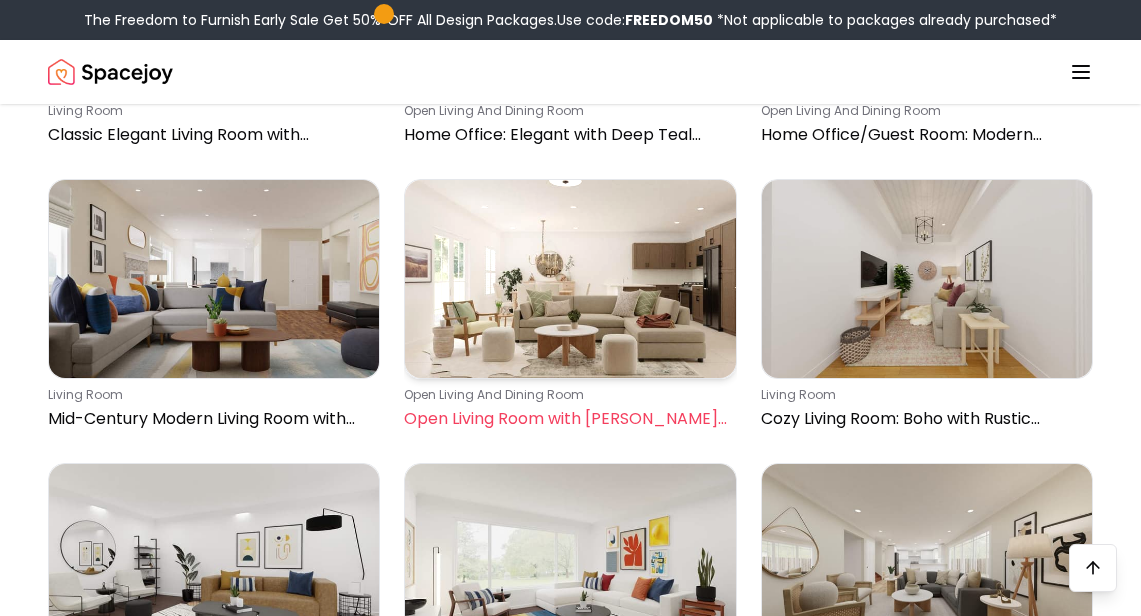 click on "Open Living Room with Earthy Vibes and Sectional" at bounding box center [566, 419] 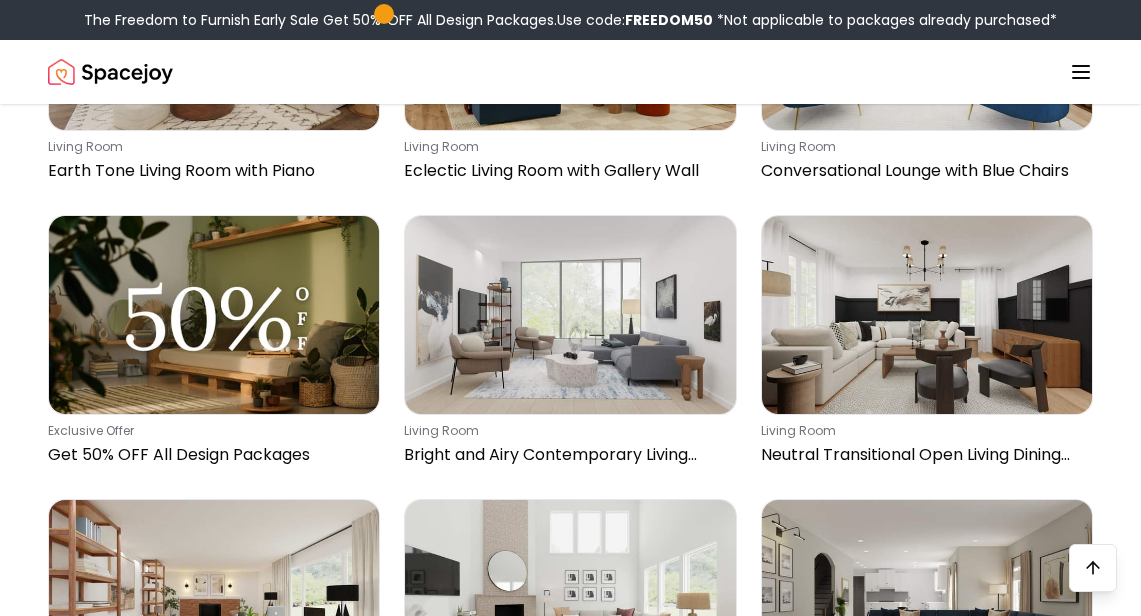 scroll, scrollTop: 14972, scrollLeft: 0, axis: vertical 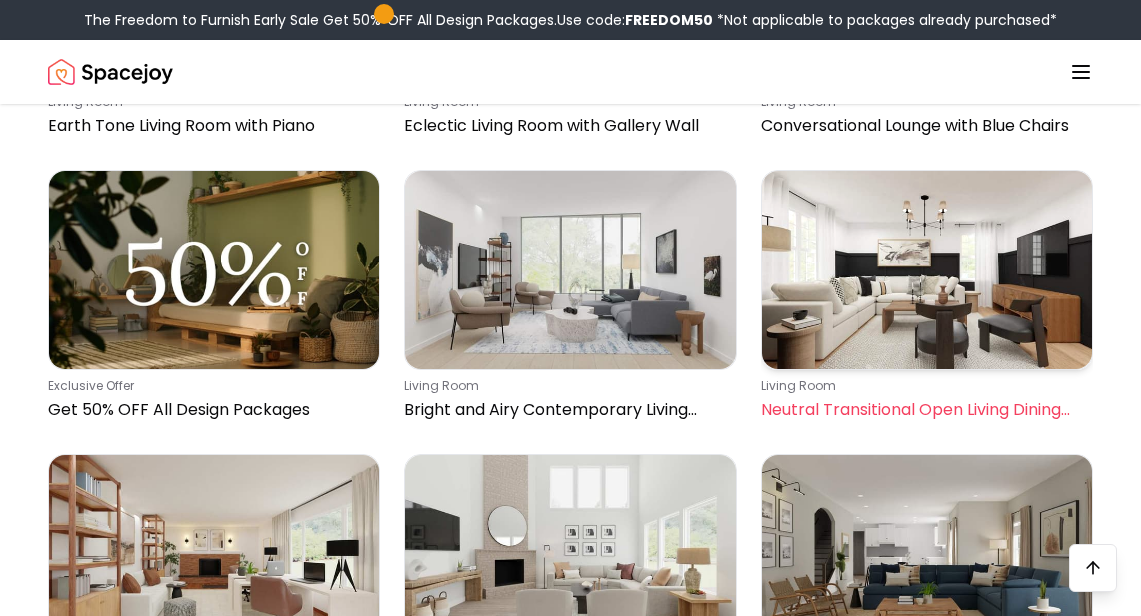 click on "Neutral Transitional Open Living Dining Room" at bounding box center [923, 410] 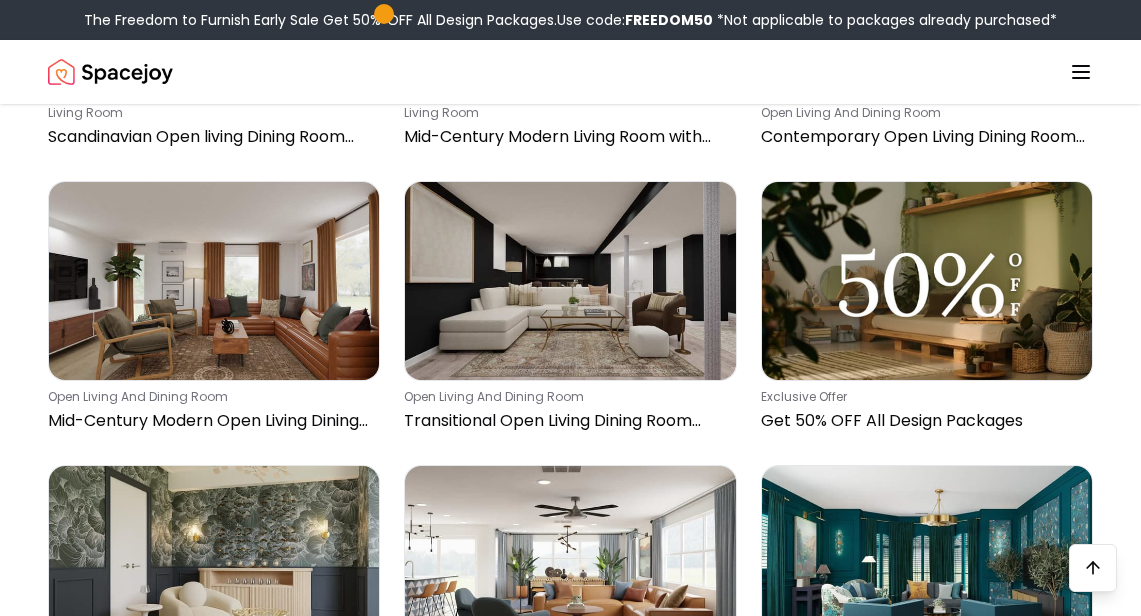 scroll, scrollTop: 17455, scrollLeft: 0, axis: vertical 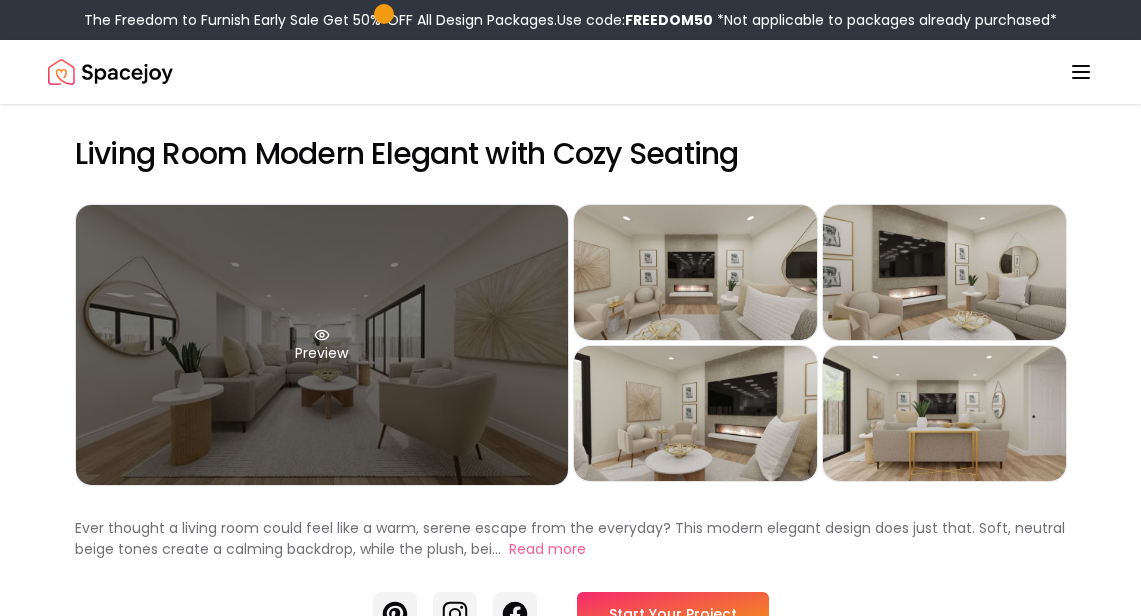 click on "Preview" at bounding box center (322, 345) 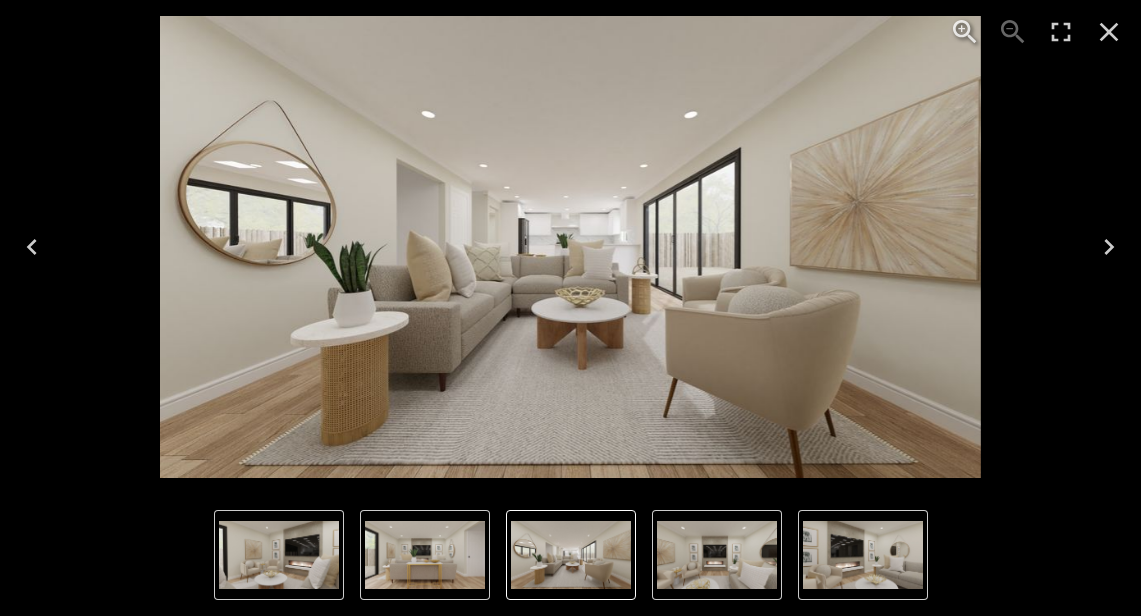 click 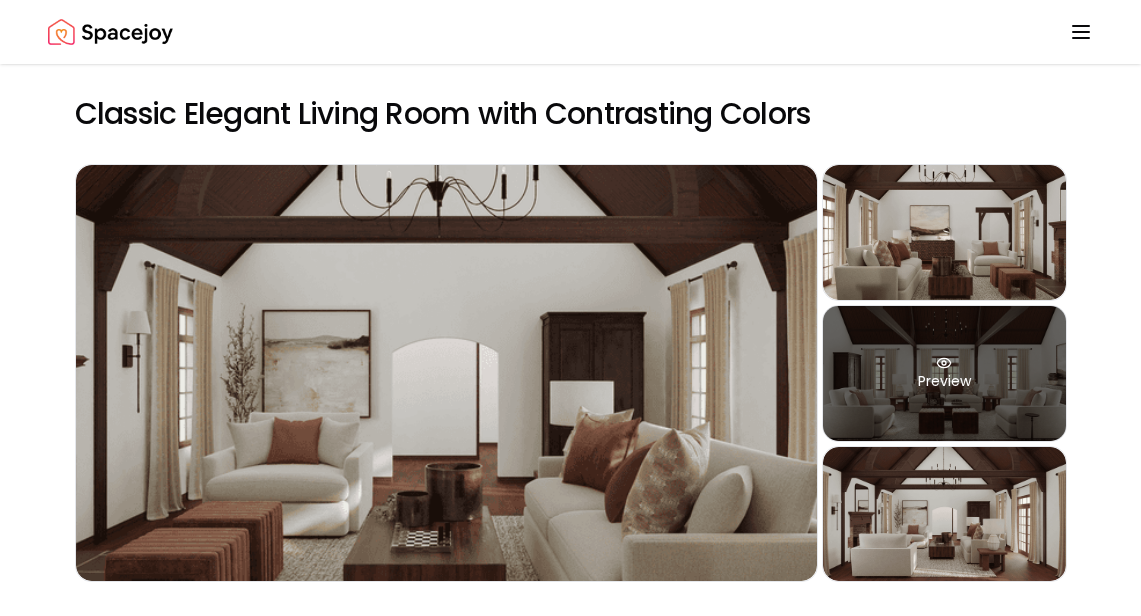 scroll, scrollTop: 0, scrollLeft: 0, axis: both 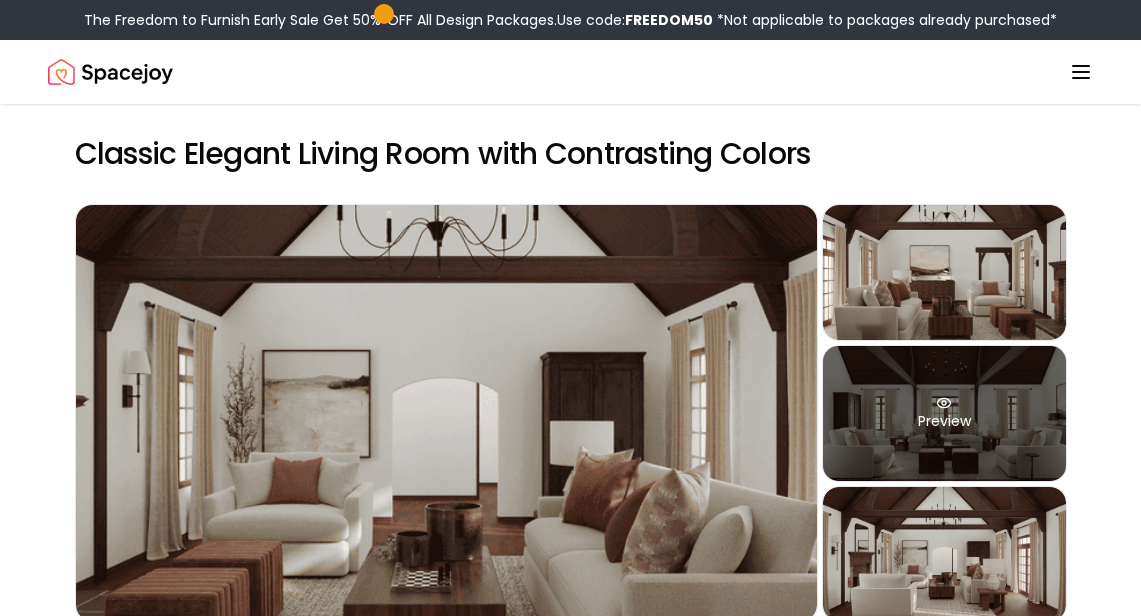 click on "Preview" at bounding box center [944, 413] 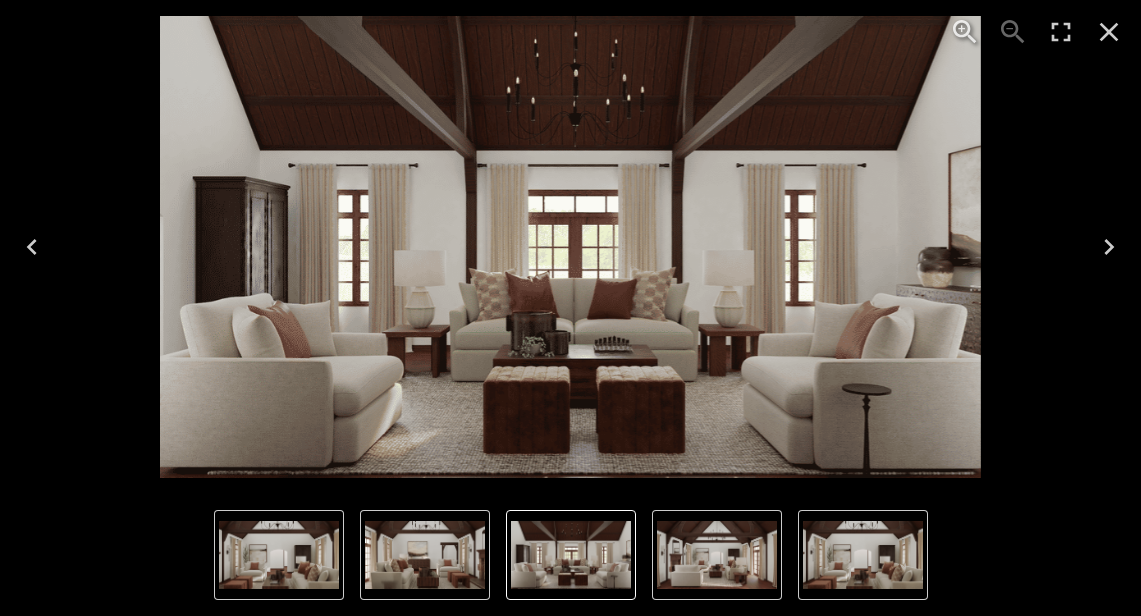 click at bounding box center [570, 247] 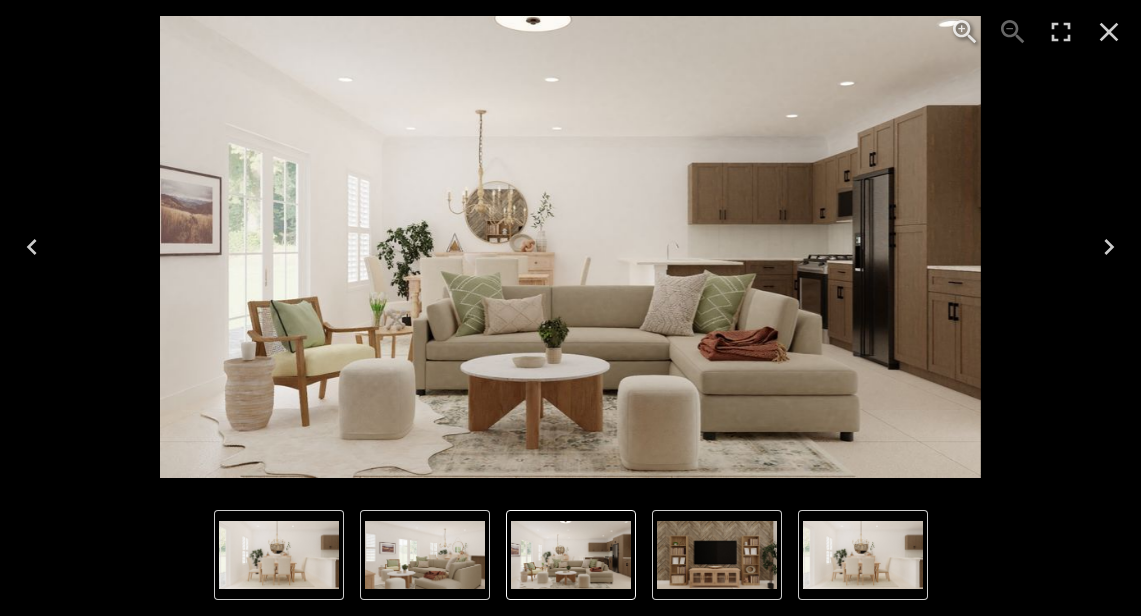 scroll, scrollTop: 0, scrollLeft: 0, axis: both 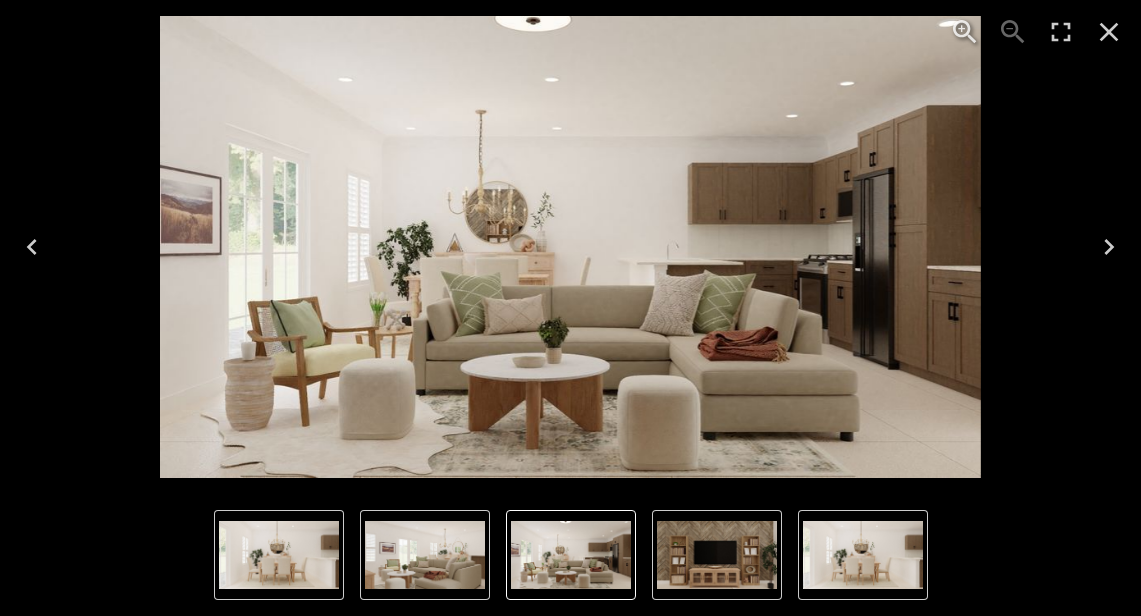 click 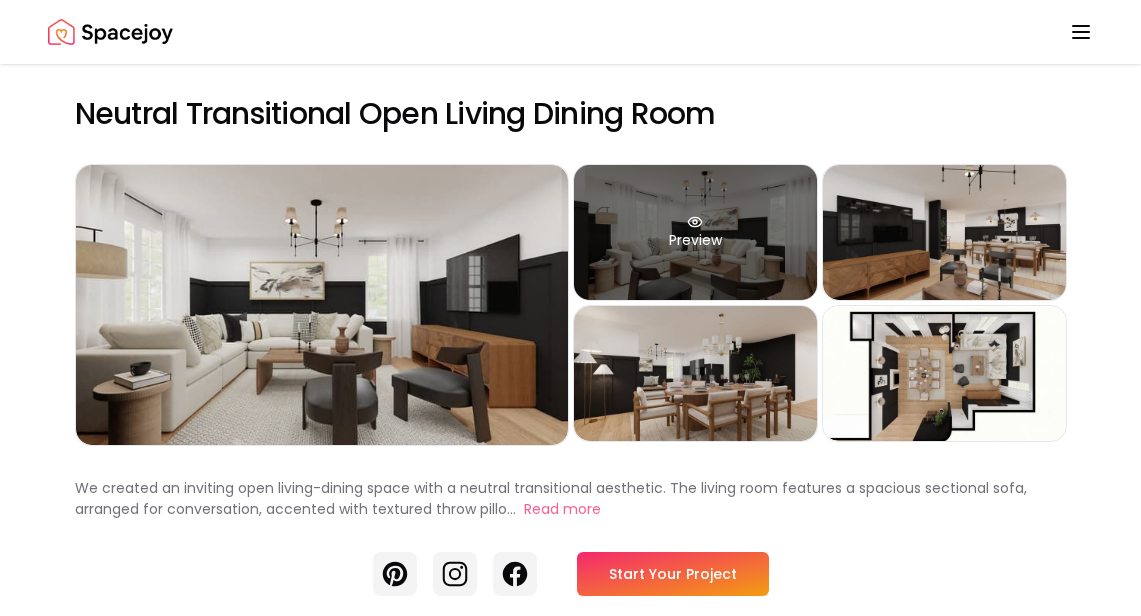 scroll, scrollTop: 0, scrollLeft: 0, axis: both 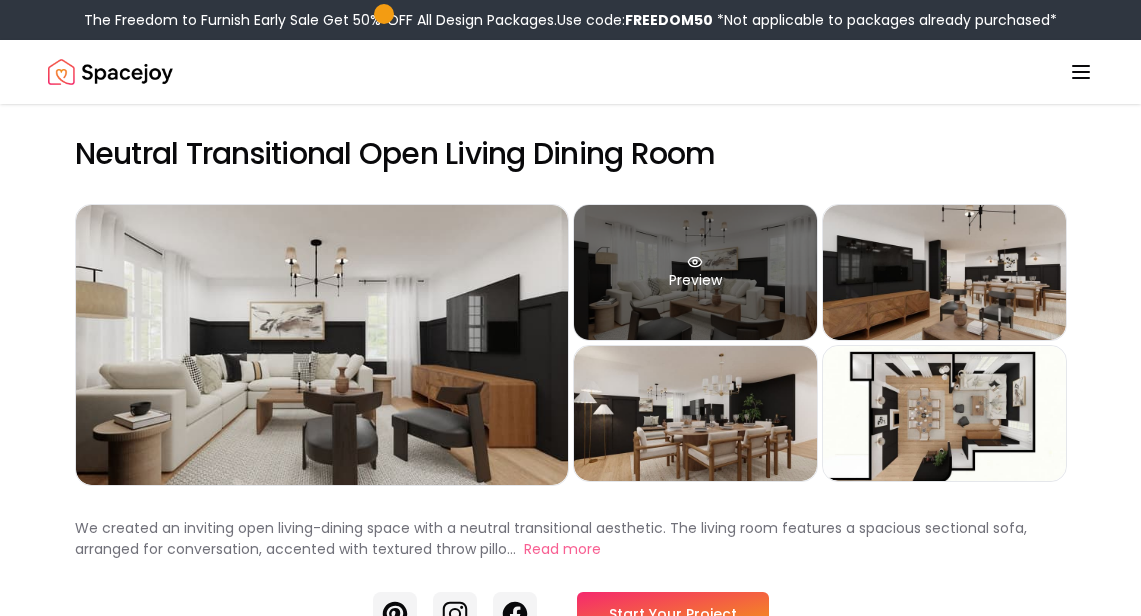 click on "Preview" at bounding box center (695, 272) 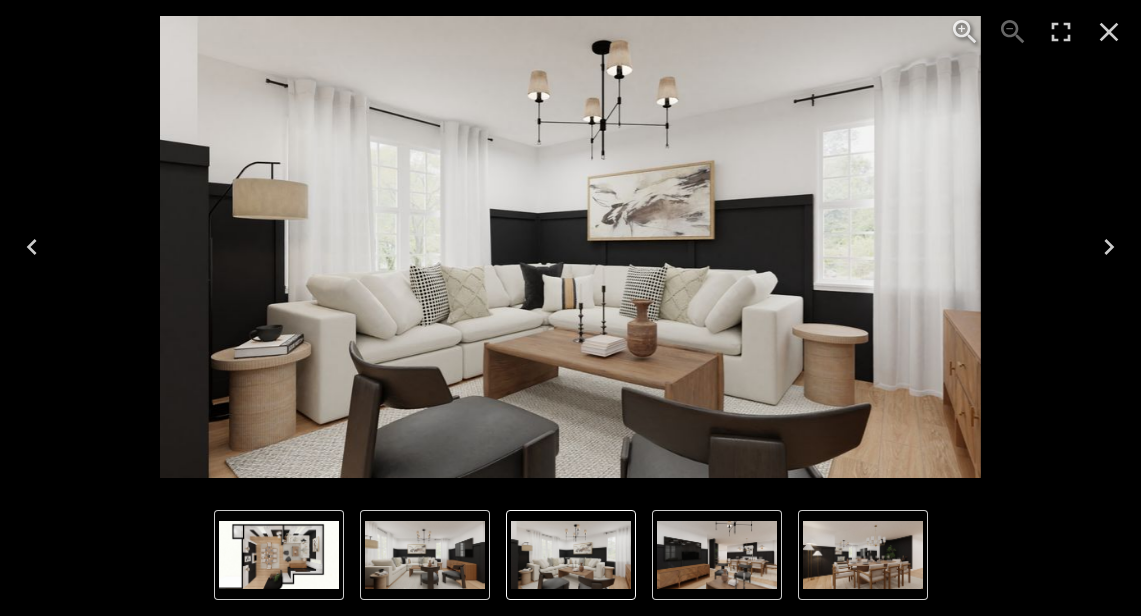 click 